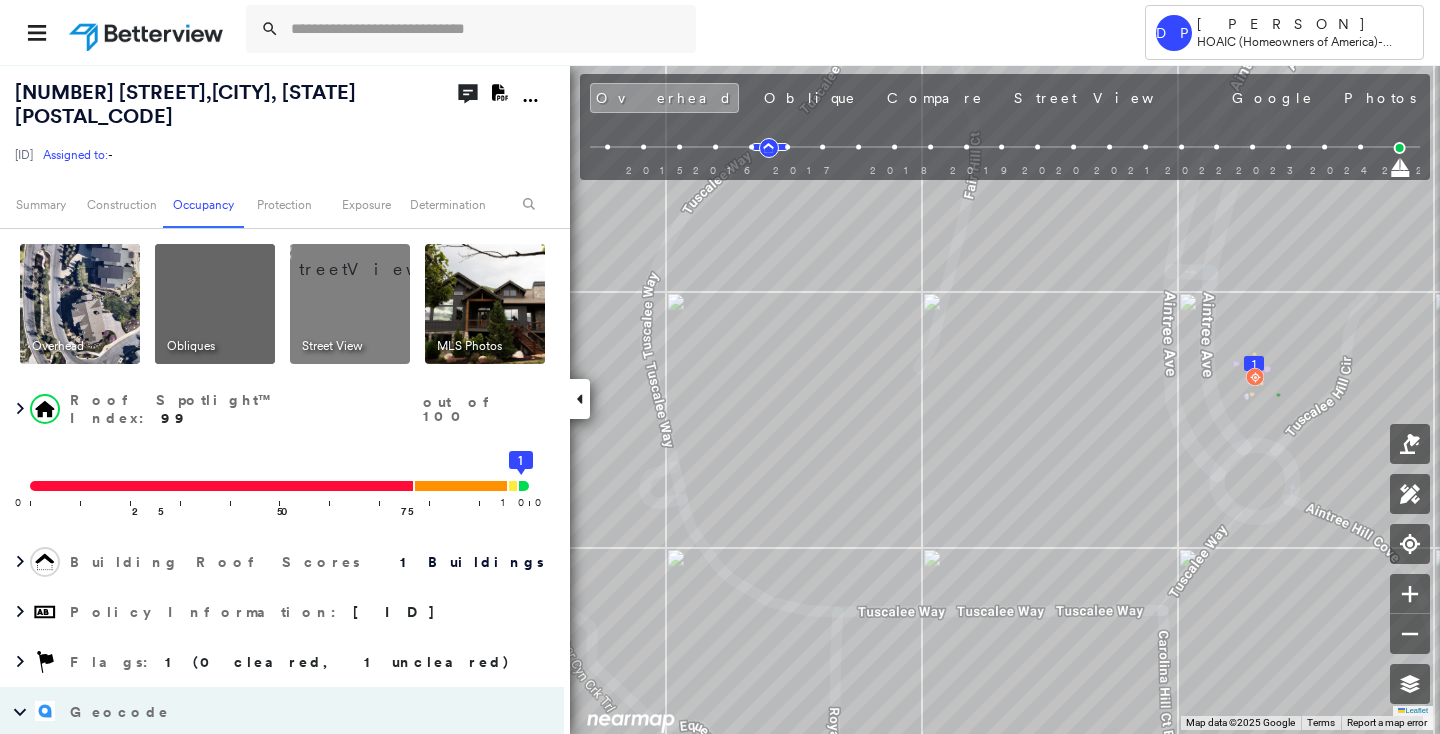 scroll, scrollTop: 0, scrollLeft: 0, axis: both 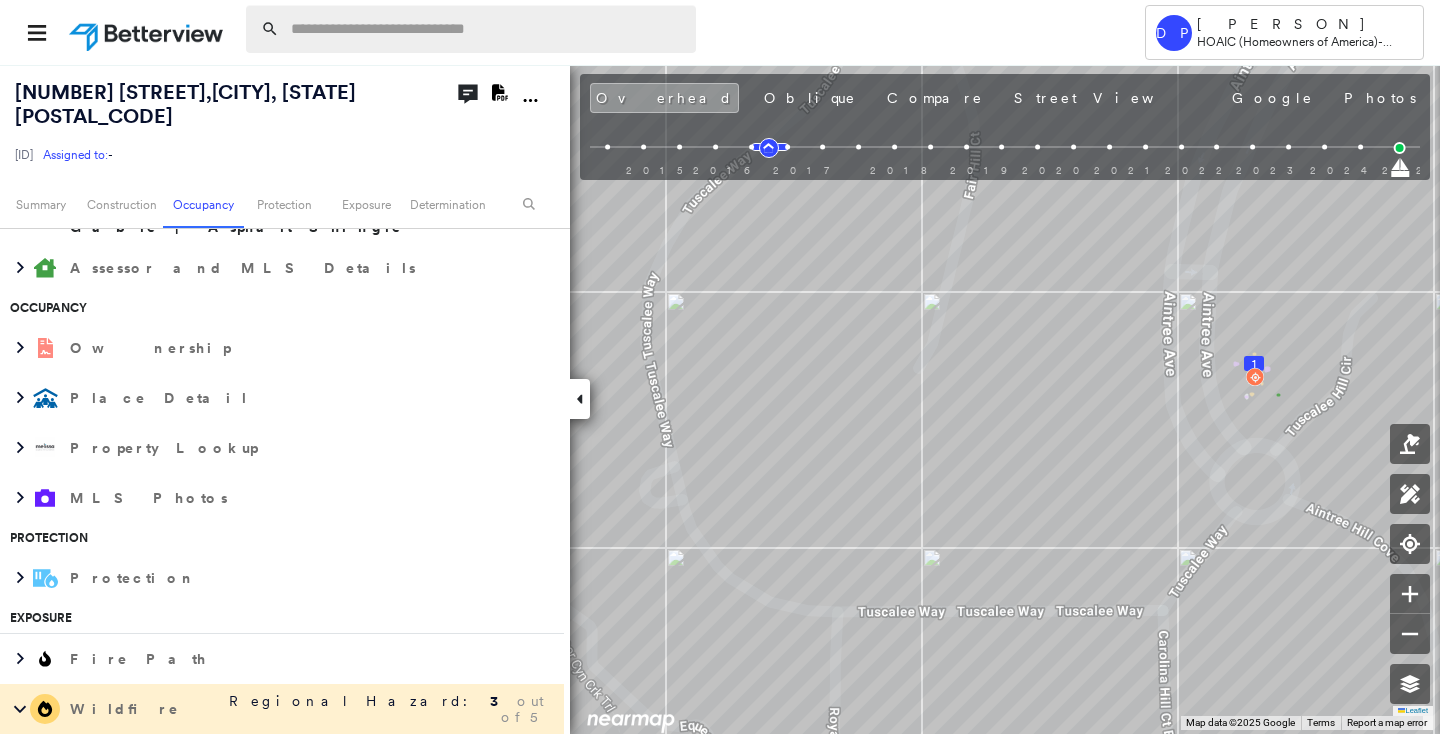 paste on "**********" 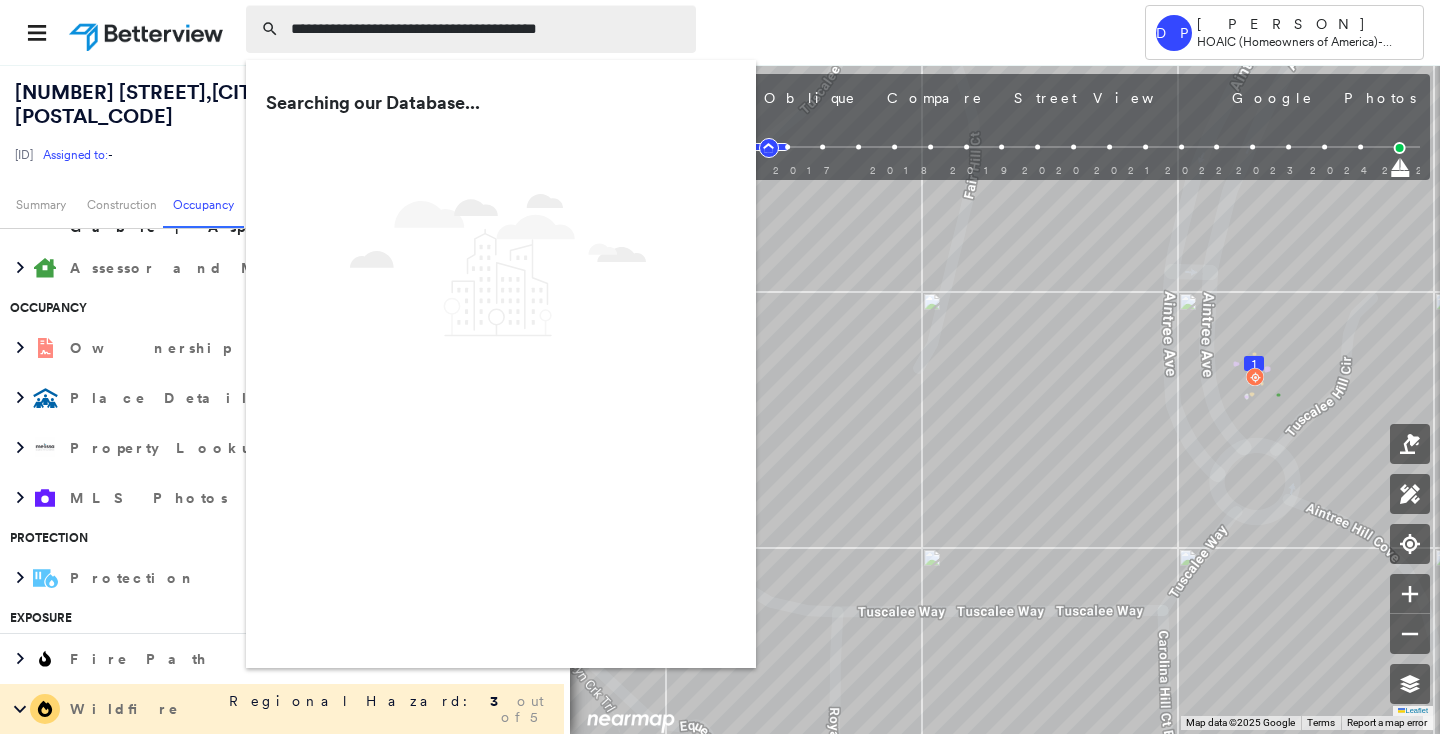 click on "**********" at bounding box center (487, 29) 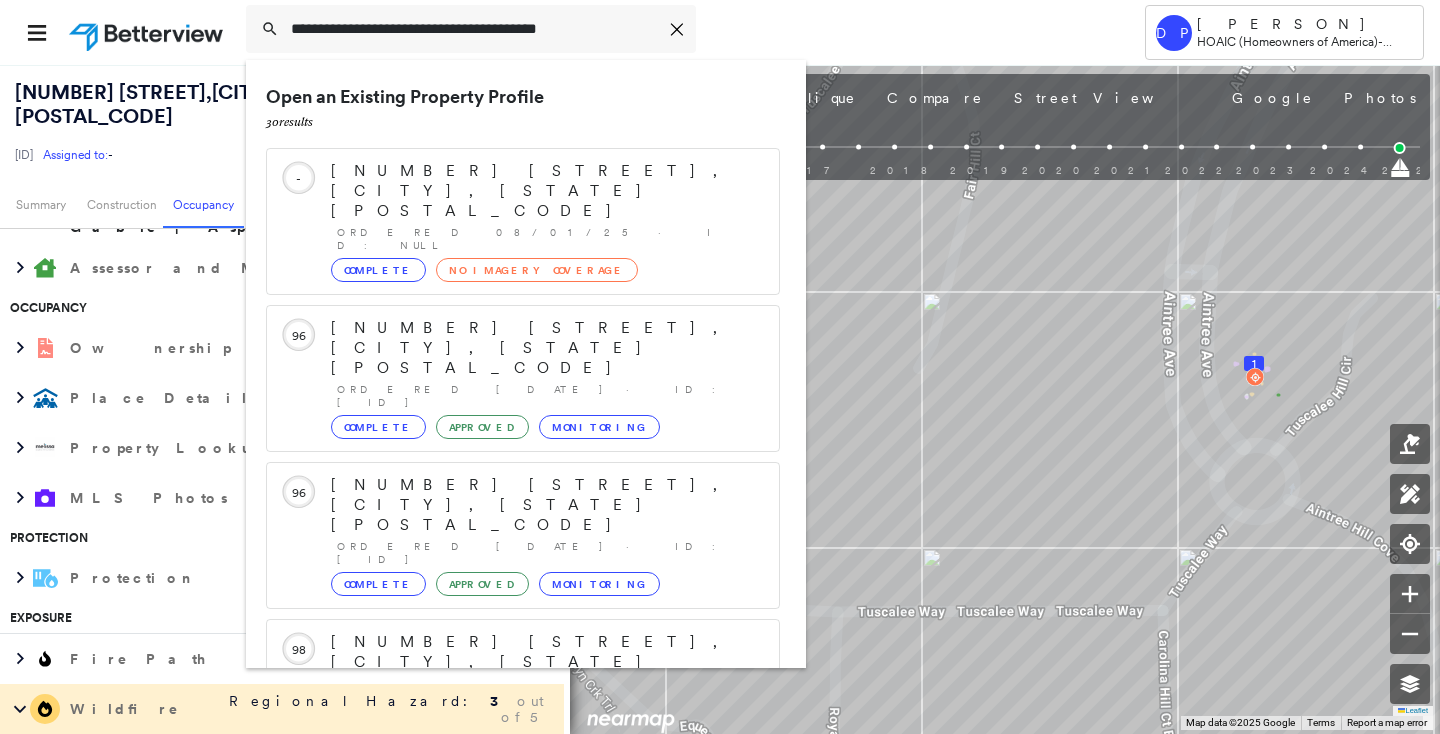 scroll, scrollTop: 257, scrollLeft: 0, axis: vertical 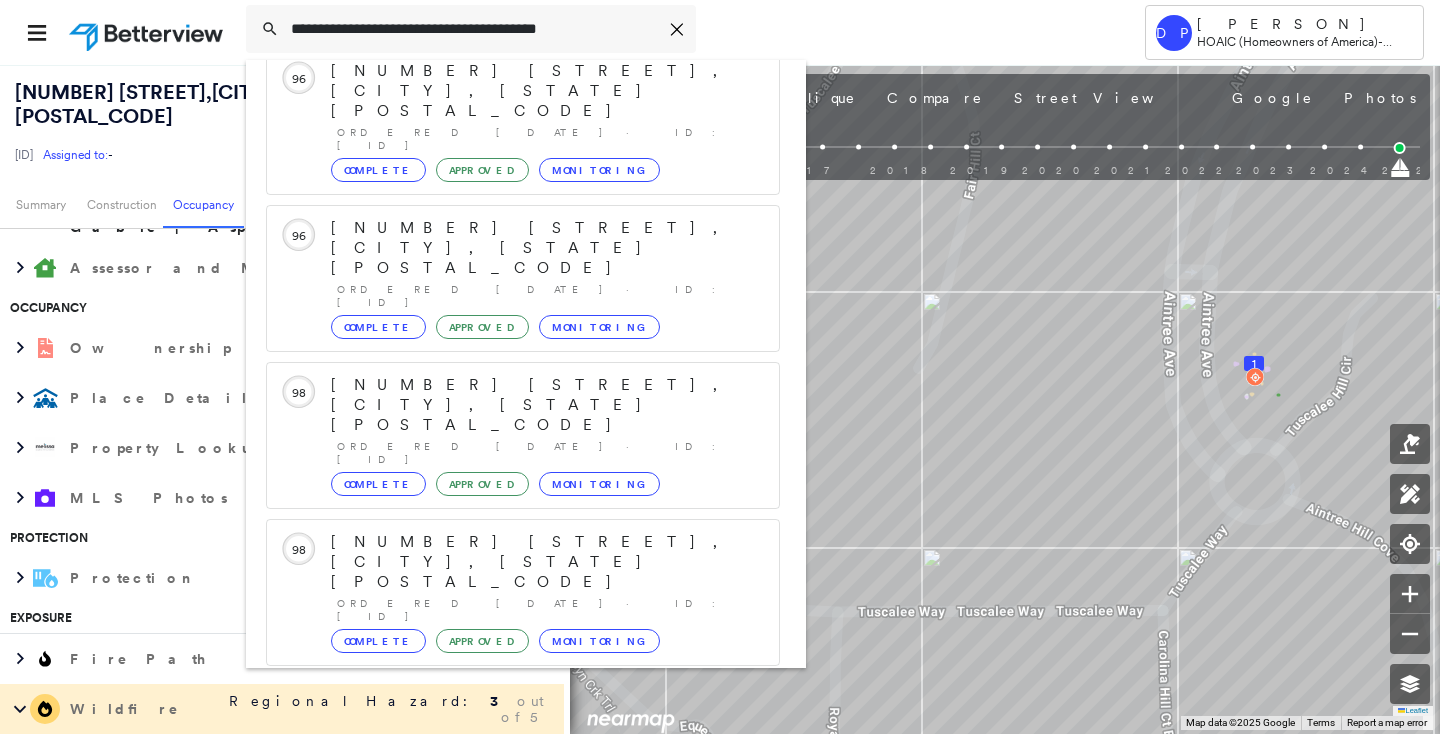 type on "**********" 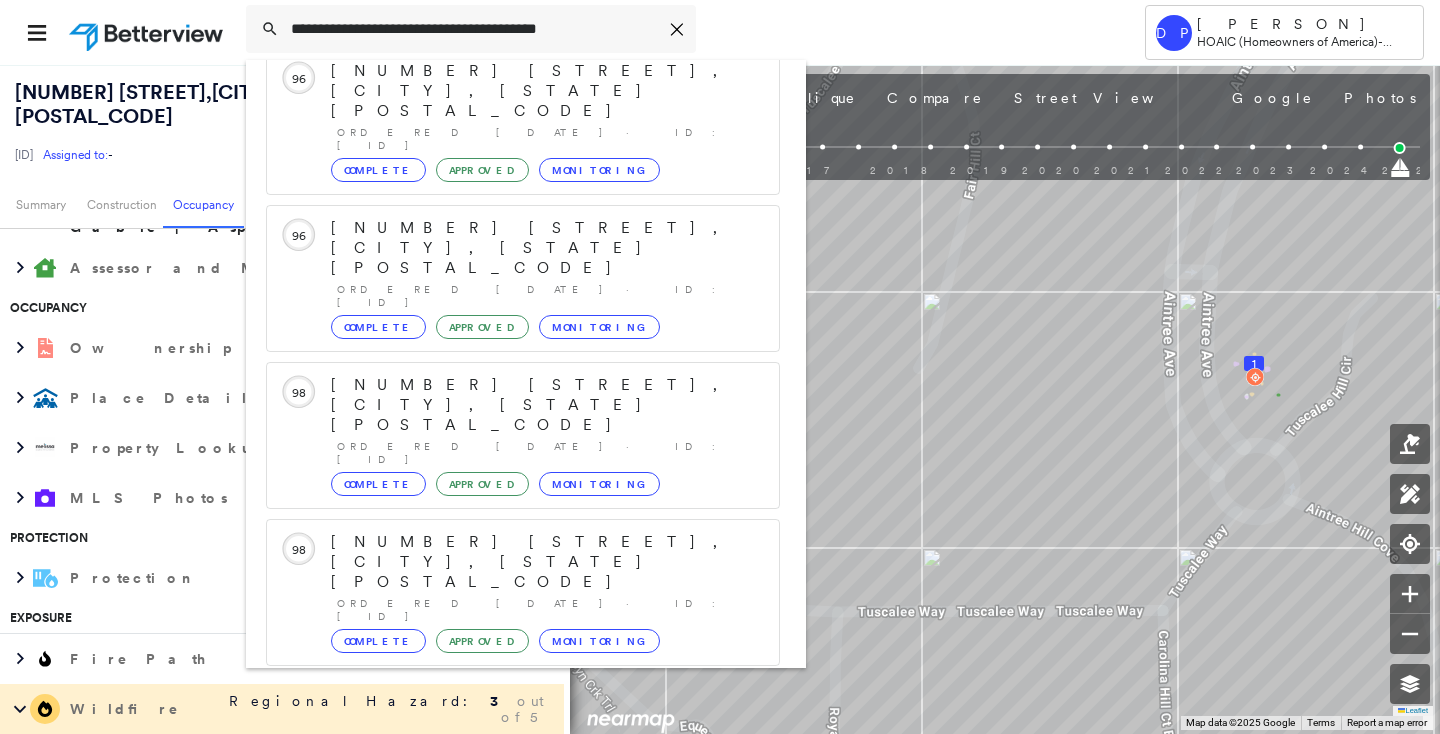 click 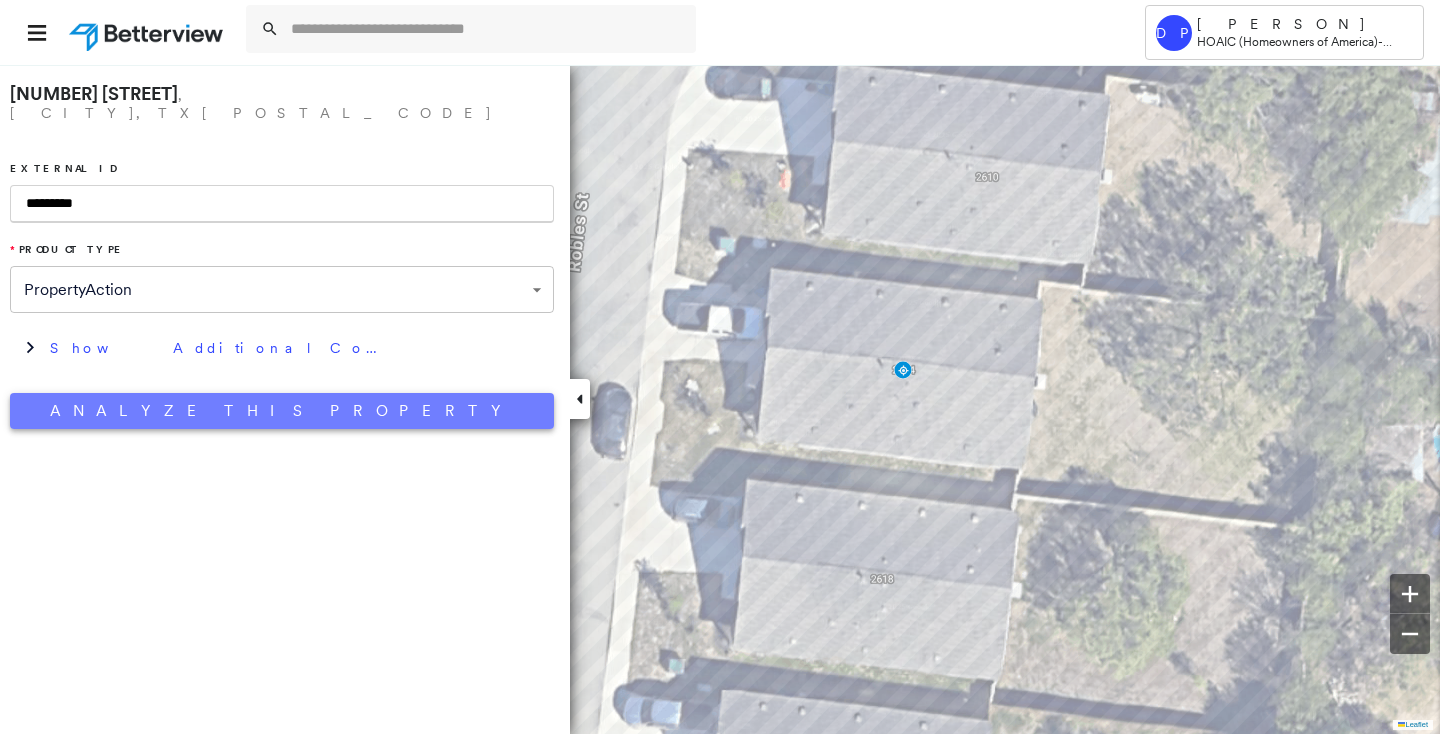 type on "*********" 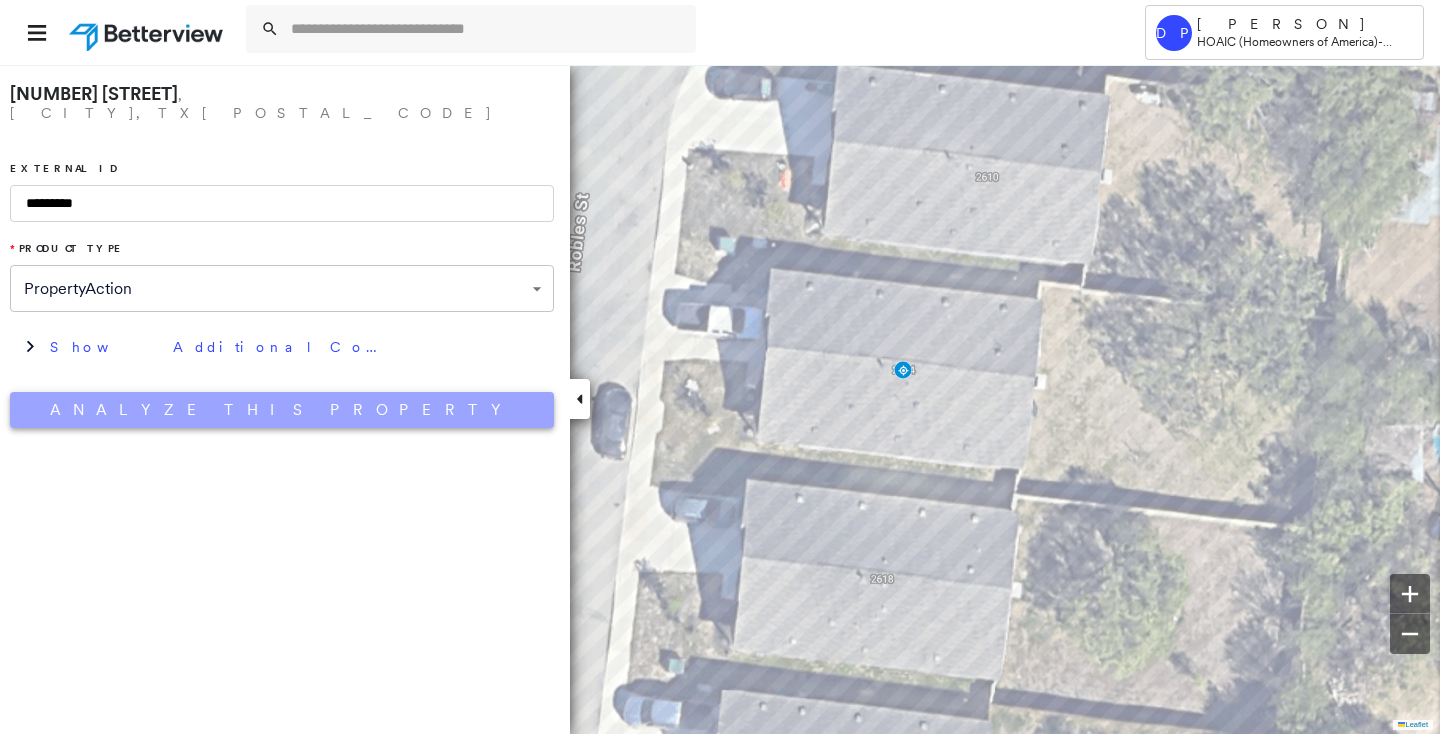 click on "Analyze This Property" at bounding box center (282, 410) 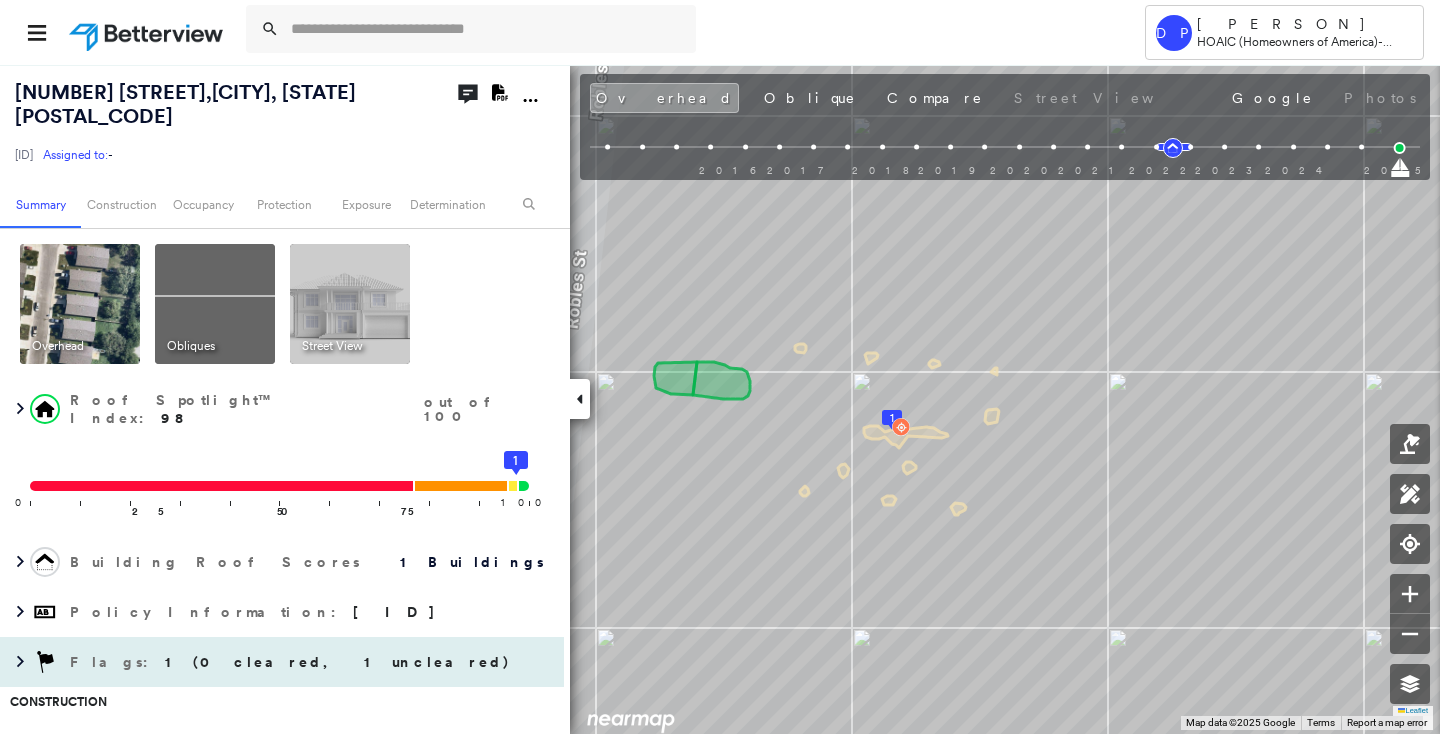 click on "1 (0 cleared, 1 uncleared)" at bounding box center [338, 662] 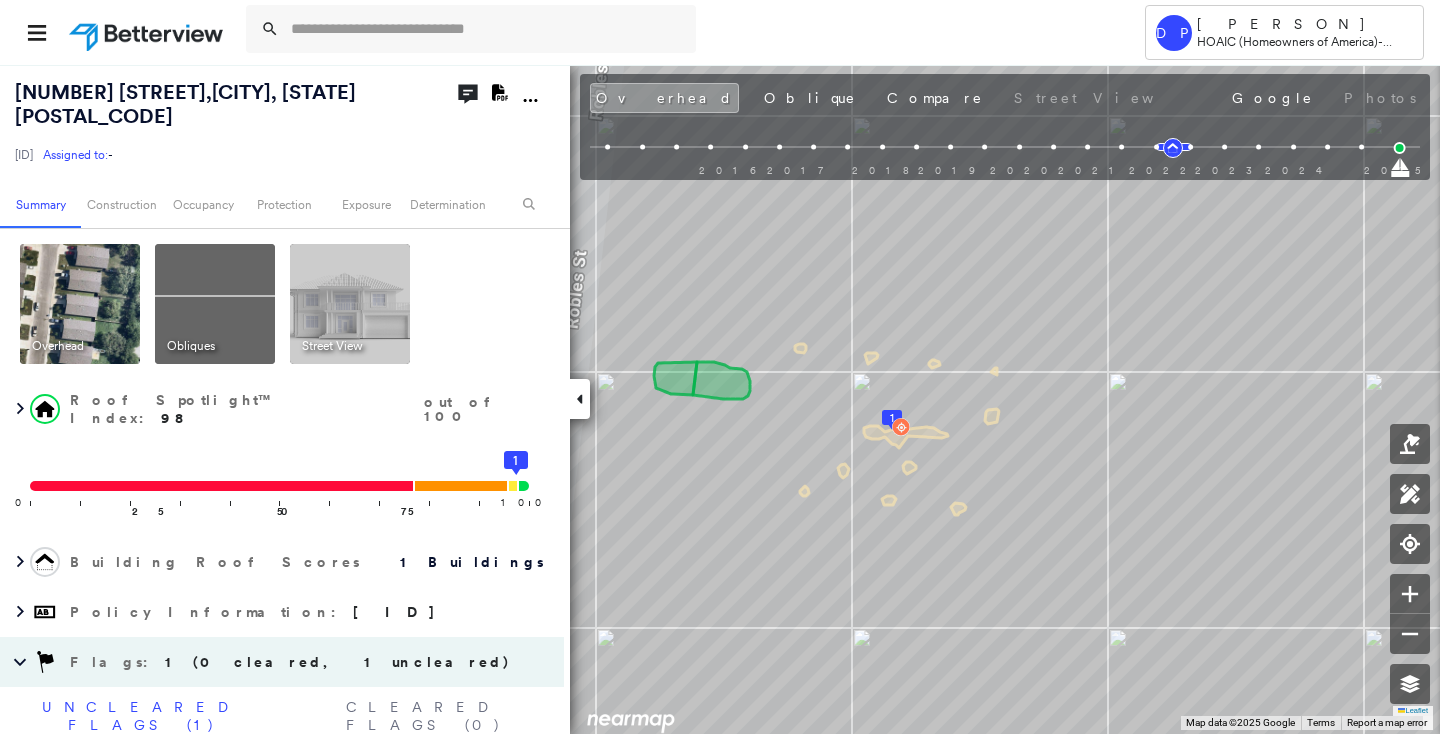 scroll, scrollTop: 90, scrollLeft: 0, axis: vertical 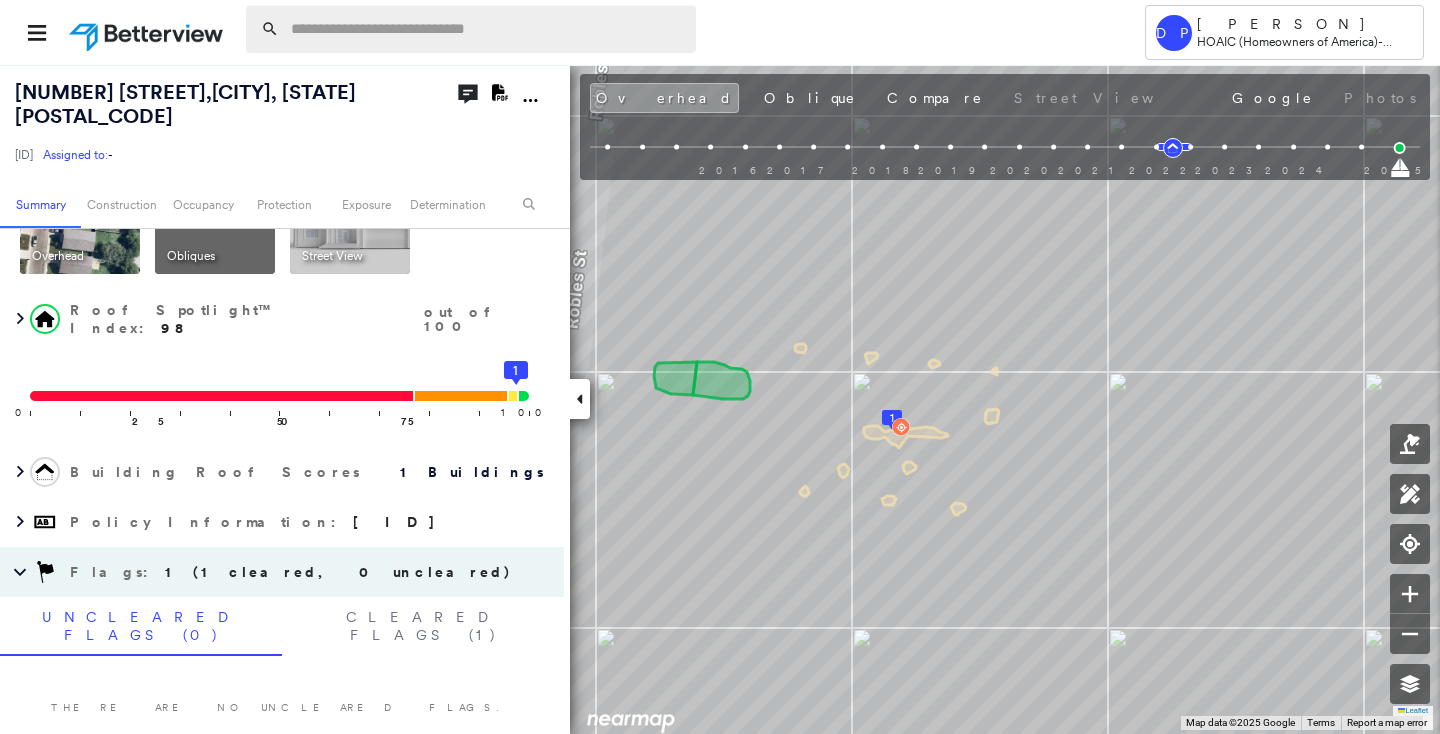 paste on "**********" 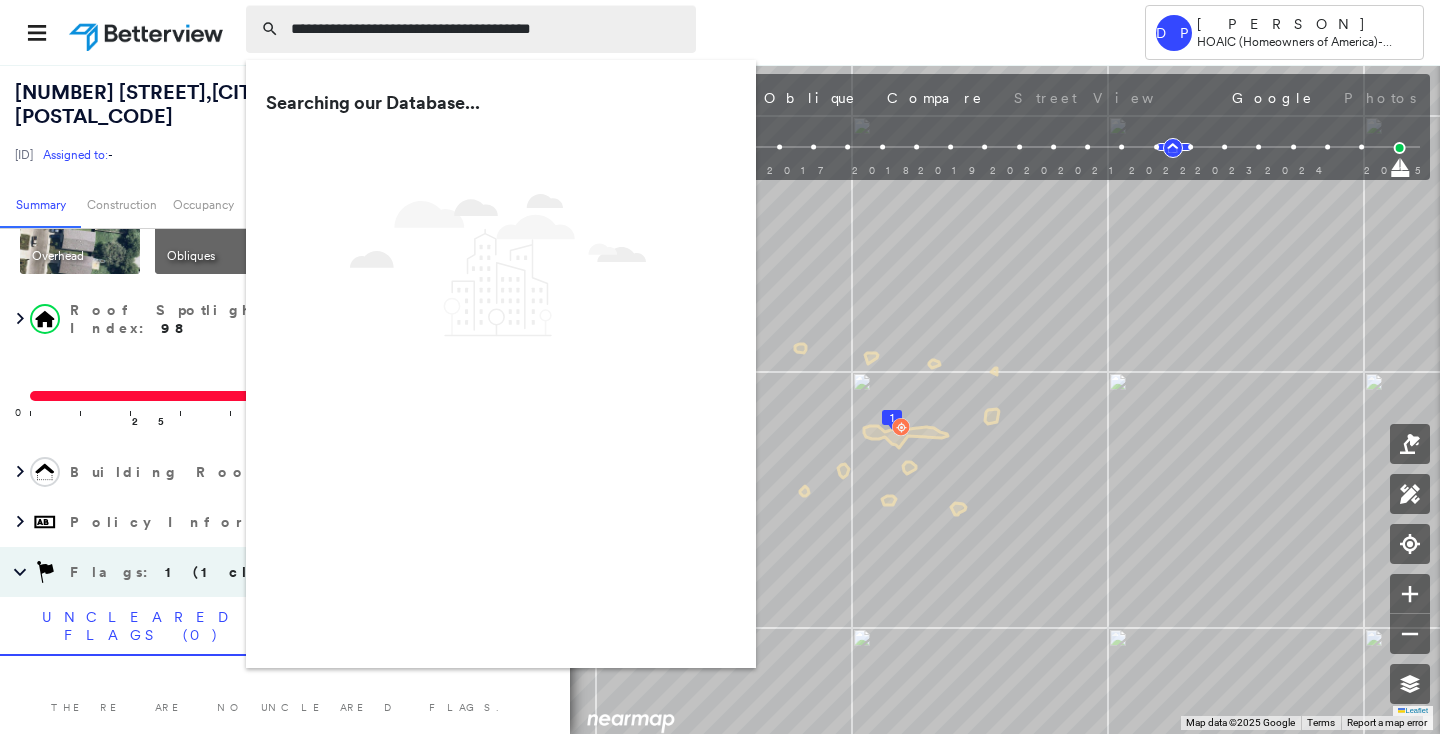 click on "**********" at bounding box center (487, 29) 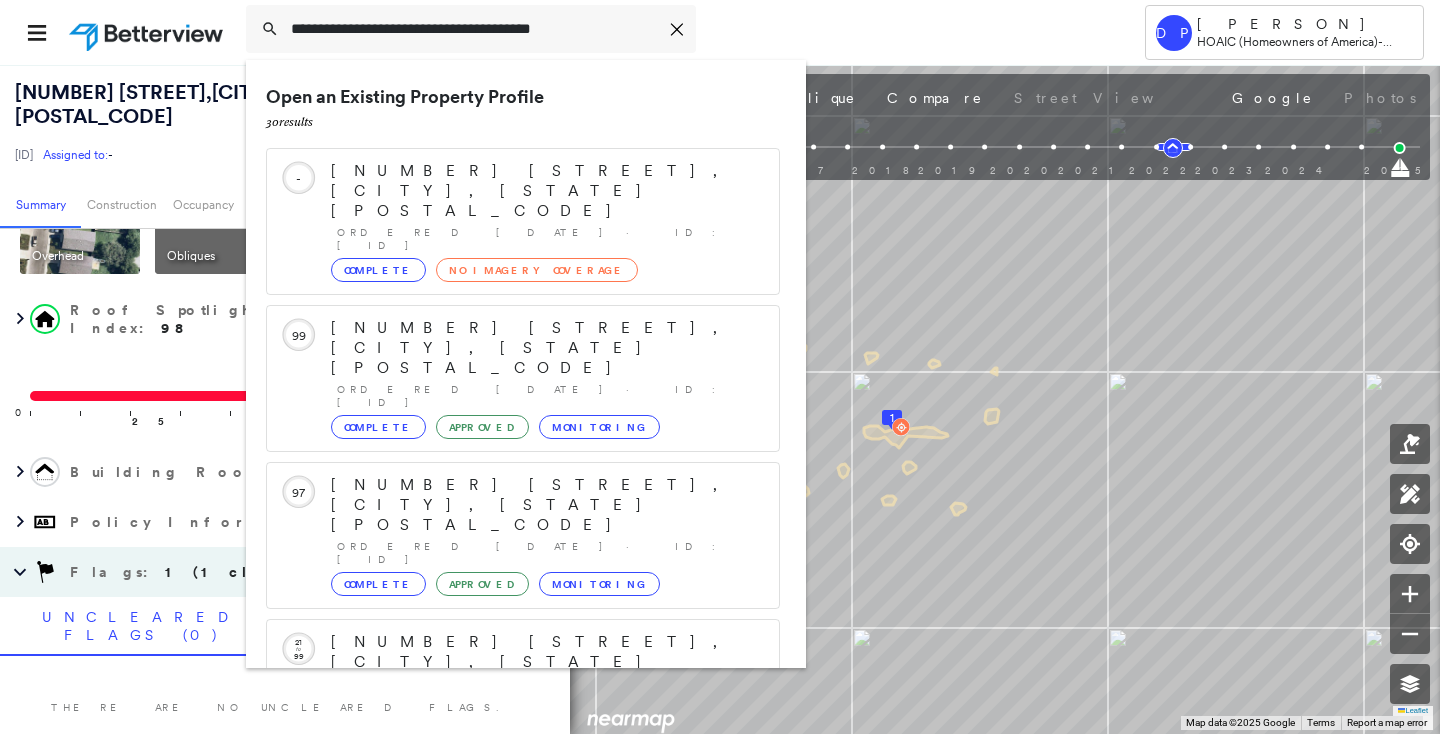 type on "**********" 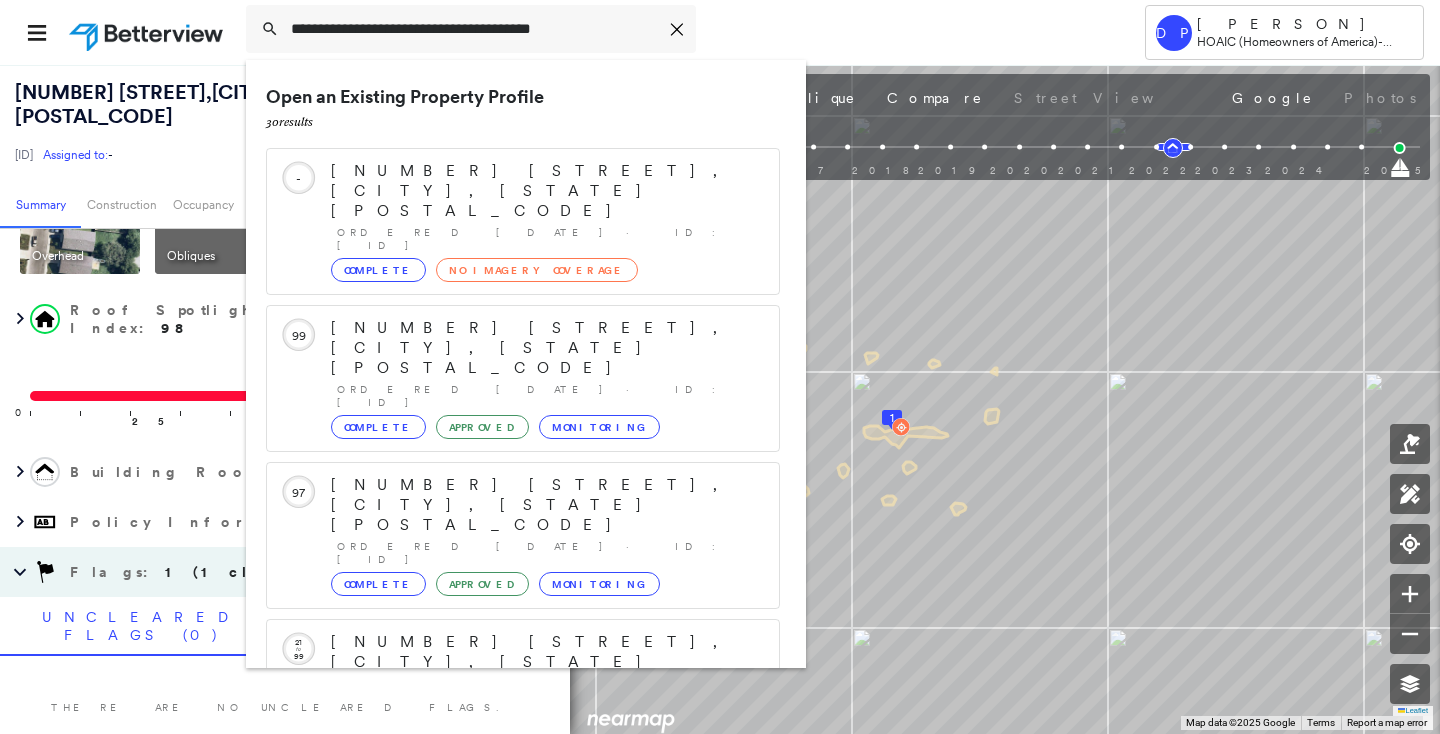 click on "Open an Existing Property Profile 30 result s Circled Text Icon - [NUMBER] [STREET], [CITY], [STATE] [POSTAL_CODE] Ordered [DATE] · ID: [ID] Complete No Imagery Coverage Circled Text Icon 99 [NUMBER] [STREET], [CITY], [STATE] [POSTAL_CODE] Ordered [DATE] · ID: [ID] Complete Approved Monitoring Circled Text Icon 97 [NUMBER] [STREET], [CITY], [STATE] [POSTAL_CODE] Ordered [DATE] · ID: [ID] Complete Approved Monitoring Circled Text Icon 21 to 99 [NUMBER] [STREET], [CITY], [STATE] [POSTAL_CODE] Ordered [DATE] · ID: null Complete Approved Circled Text Icon - [NUMBER] [STREET], [CITY], [STATE] [POSTAL_CODE] Ordered [DATE] · ID: [ID] Complete Geocoding Accuracy Show 5 more existing properties Run a New Property Profile 1 result - Click to order a Property Profile [NUMBER] [STREET], [CITY], [STATE] [POSTAL_CODE] Group Created with Sketch." at bounding box center [526, 364] 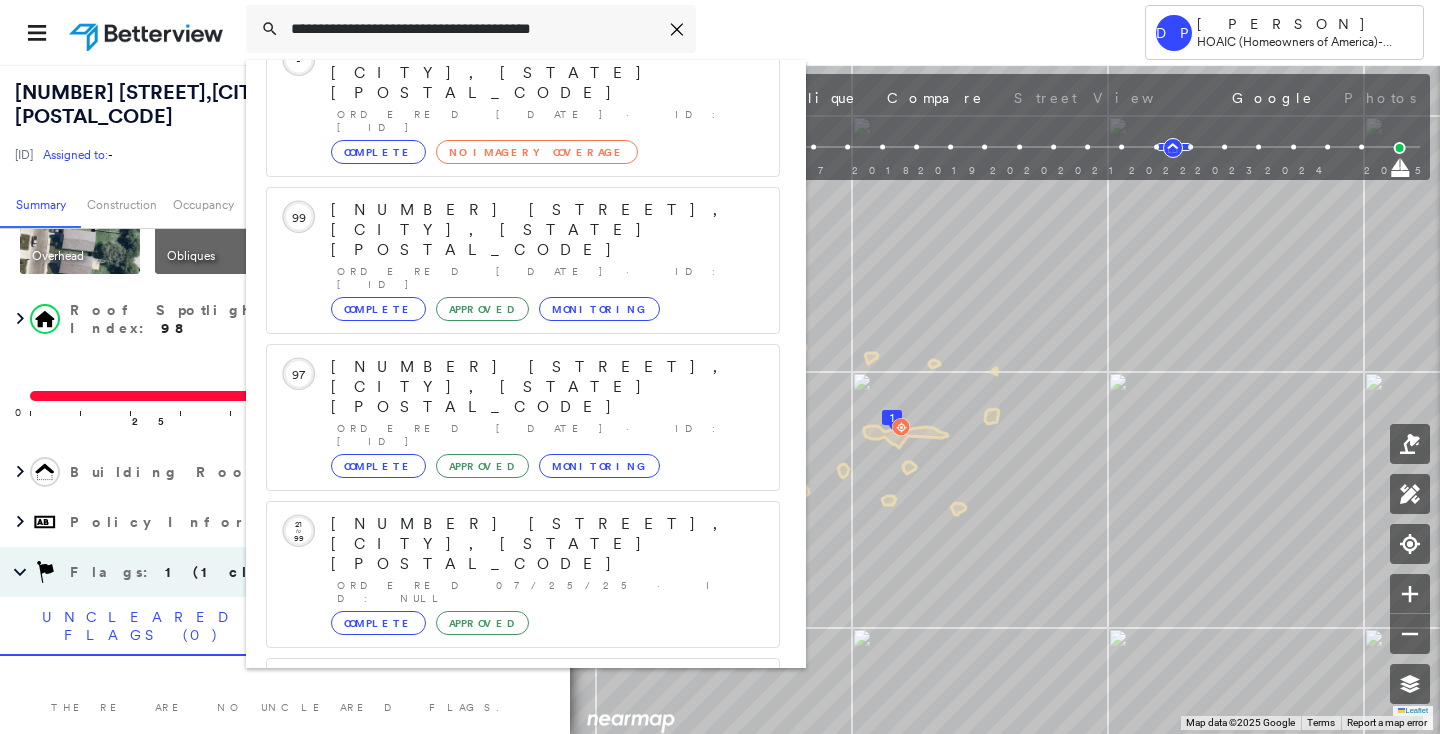 scroll, scrollTop: 211, scrollLeft: 0, axis: vertical 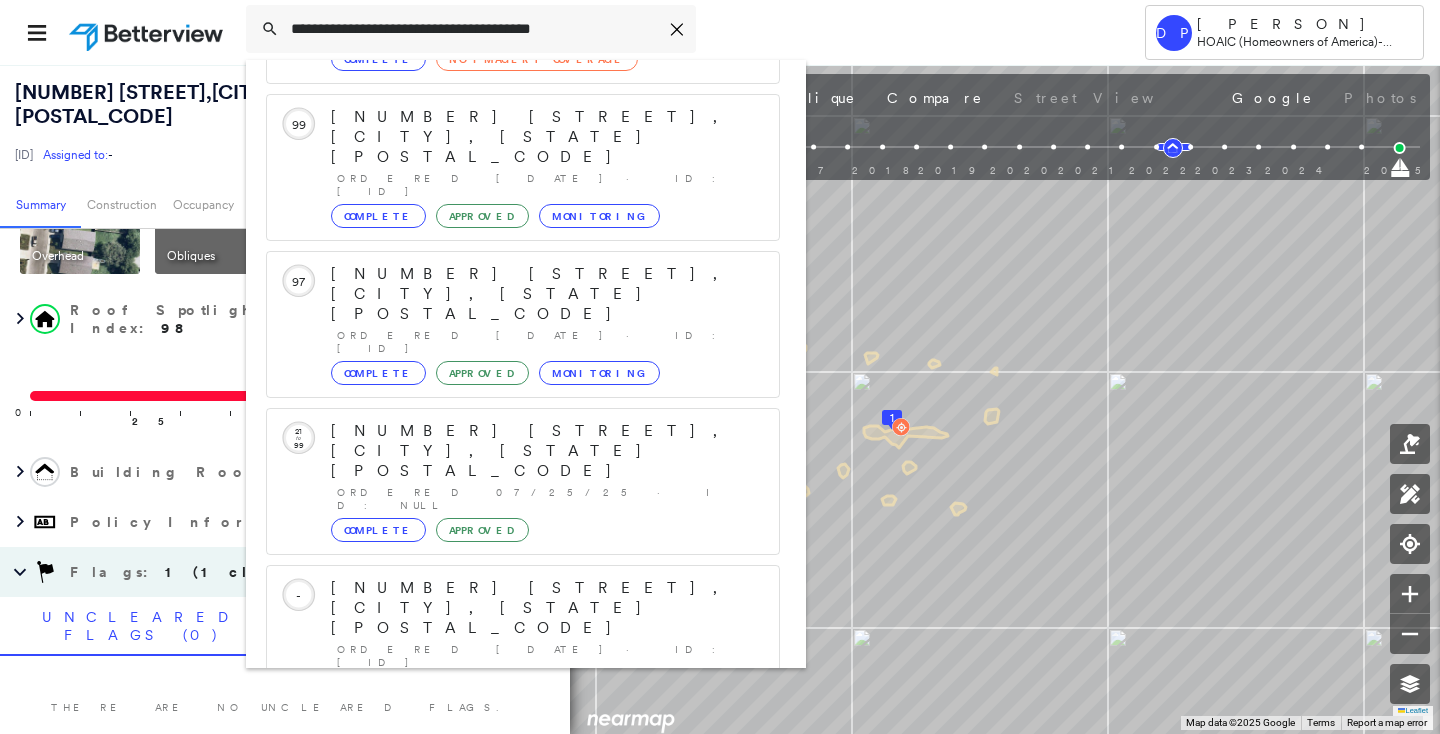 click 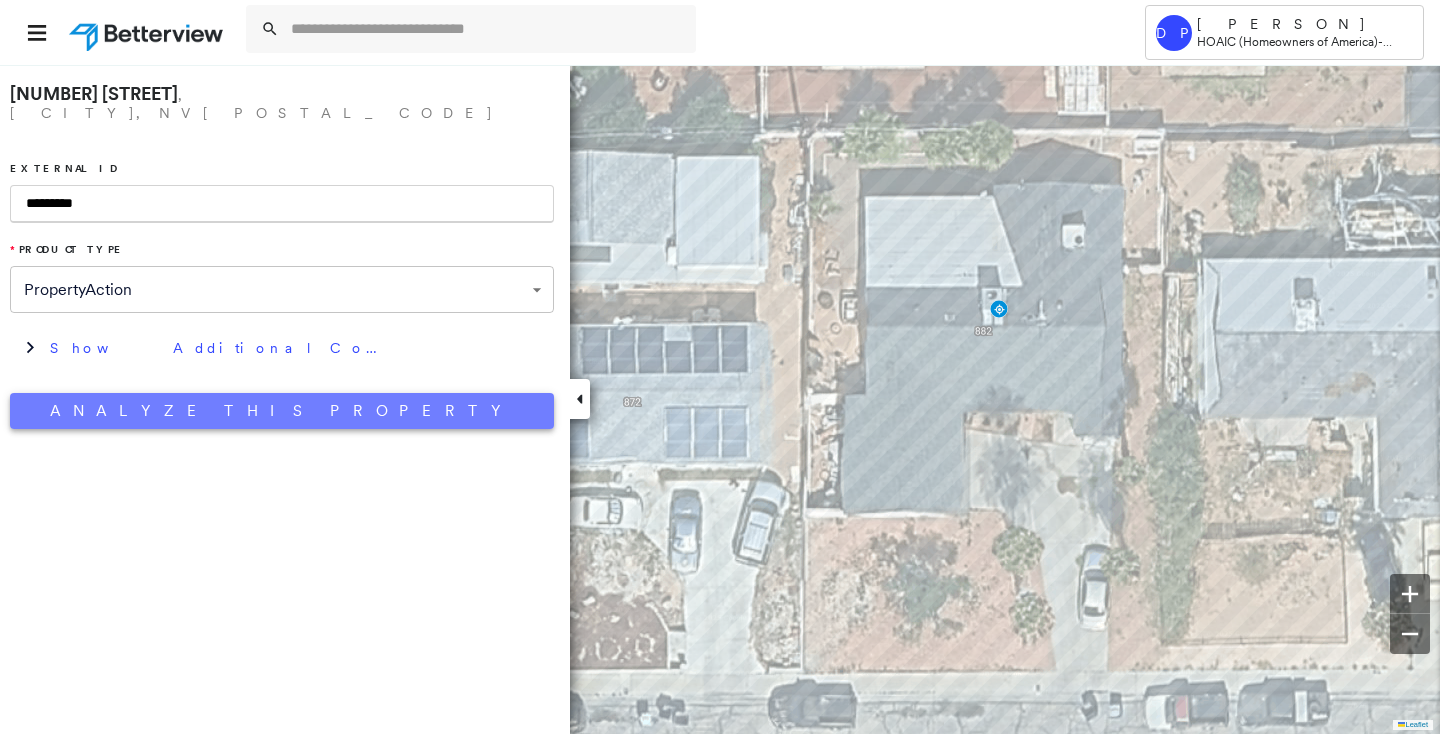 type on "*********" 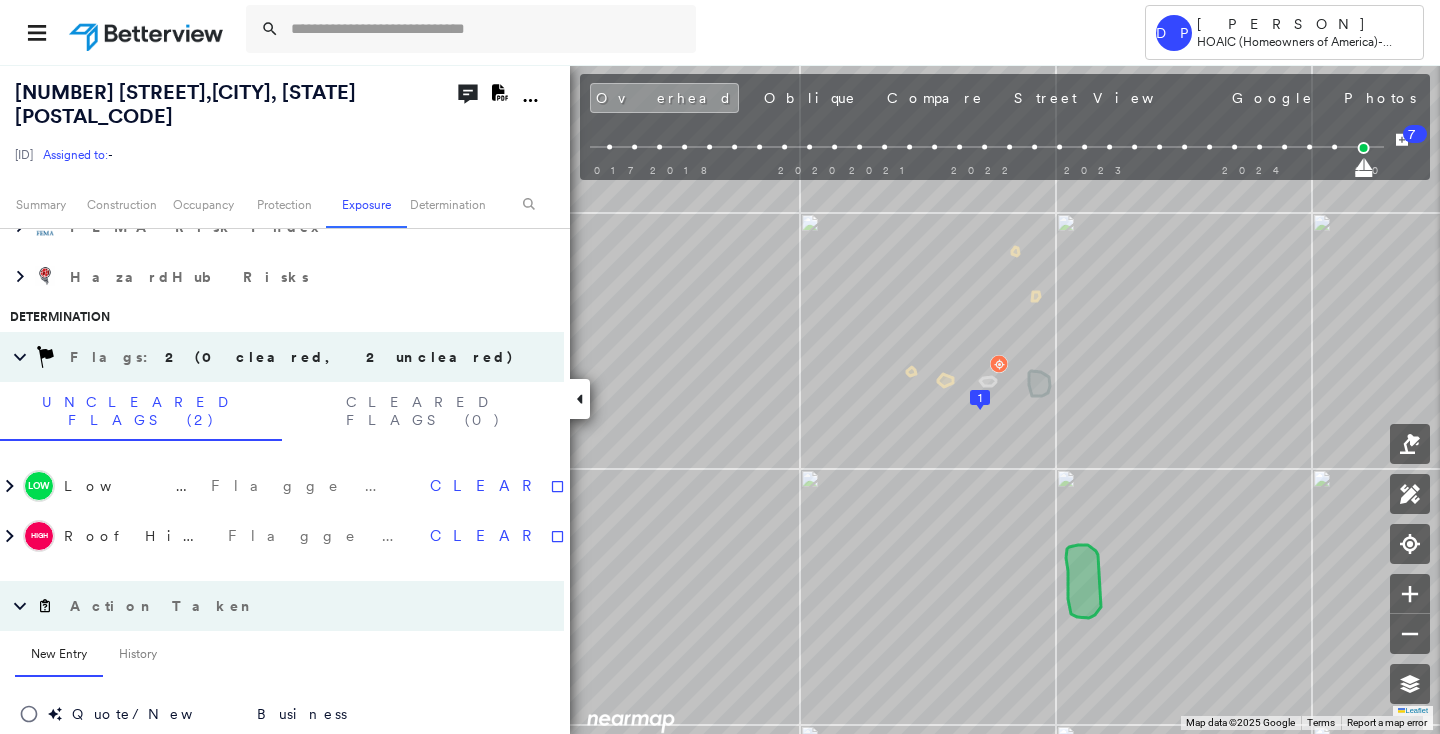 scroll, scrollTop: 1839, scrollLeft: 0, axis: vertical 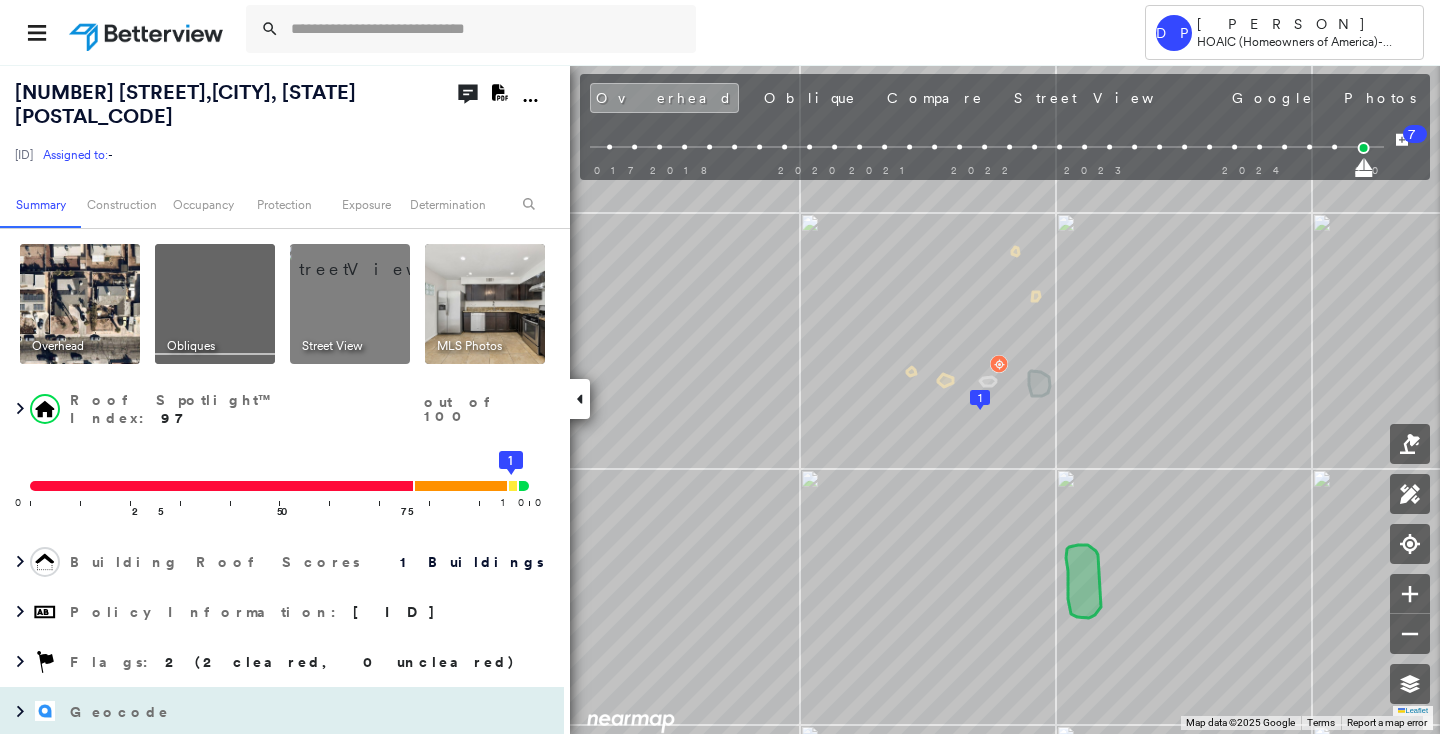 click on "Geocode" at bounding box center (282, 712) 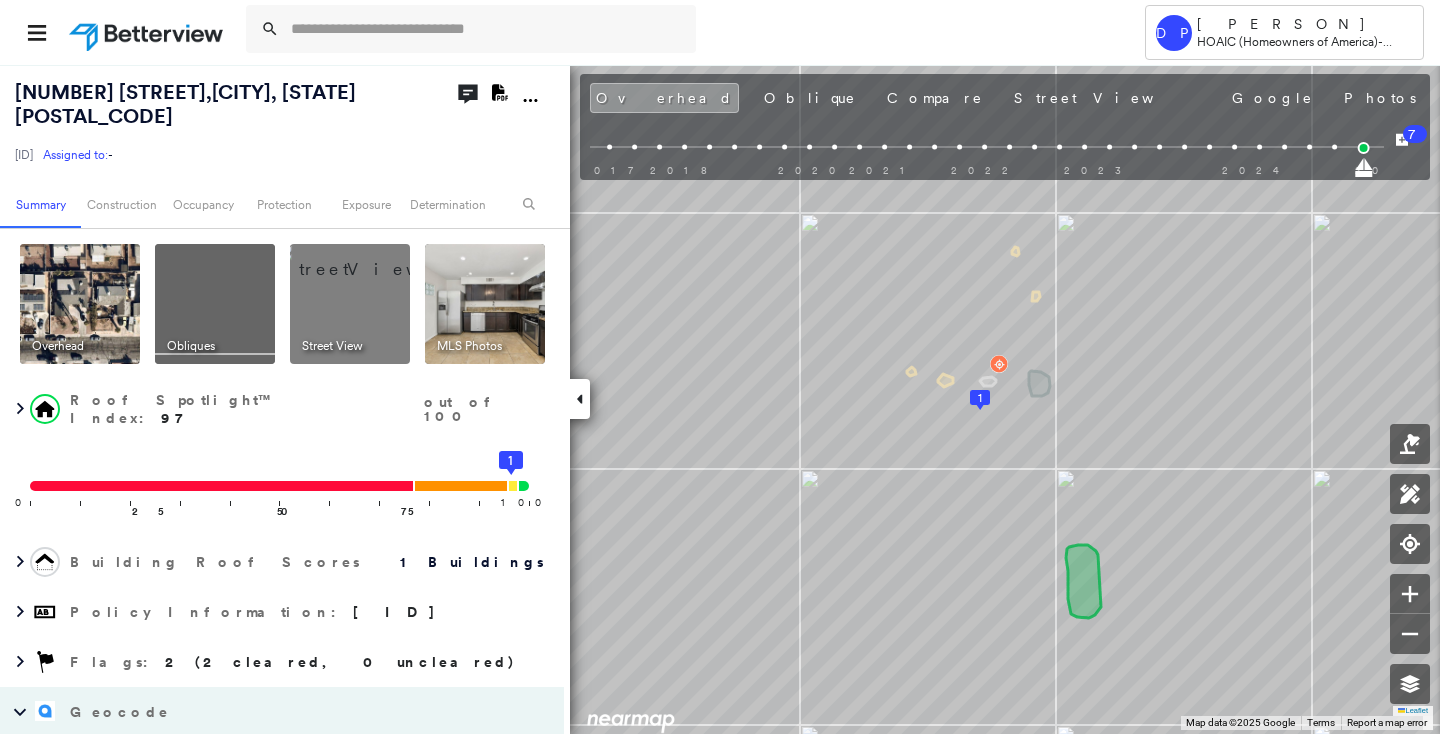 click on "[PERSON] [COMPANY] - Personal Lines" at bounding box center (720, 32) 